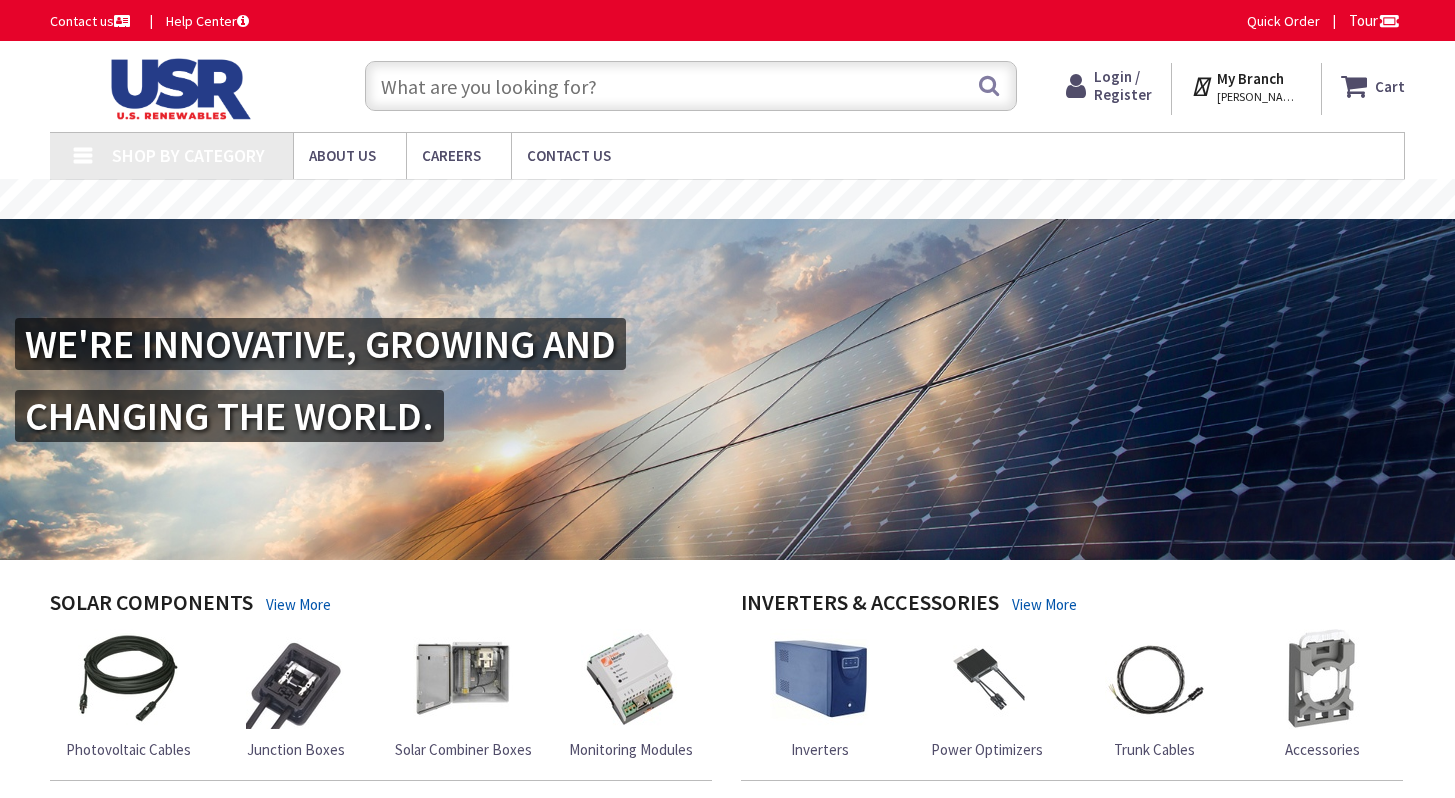 scroll, scrollTop: 0, scrollLeft: 0, axis: both 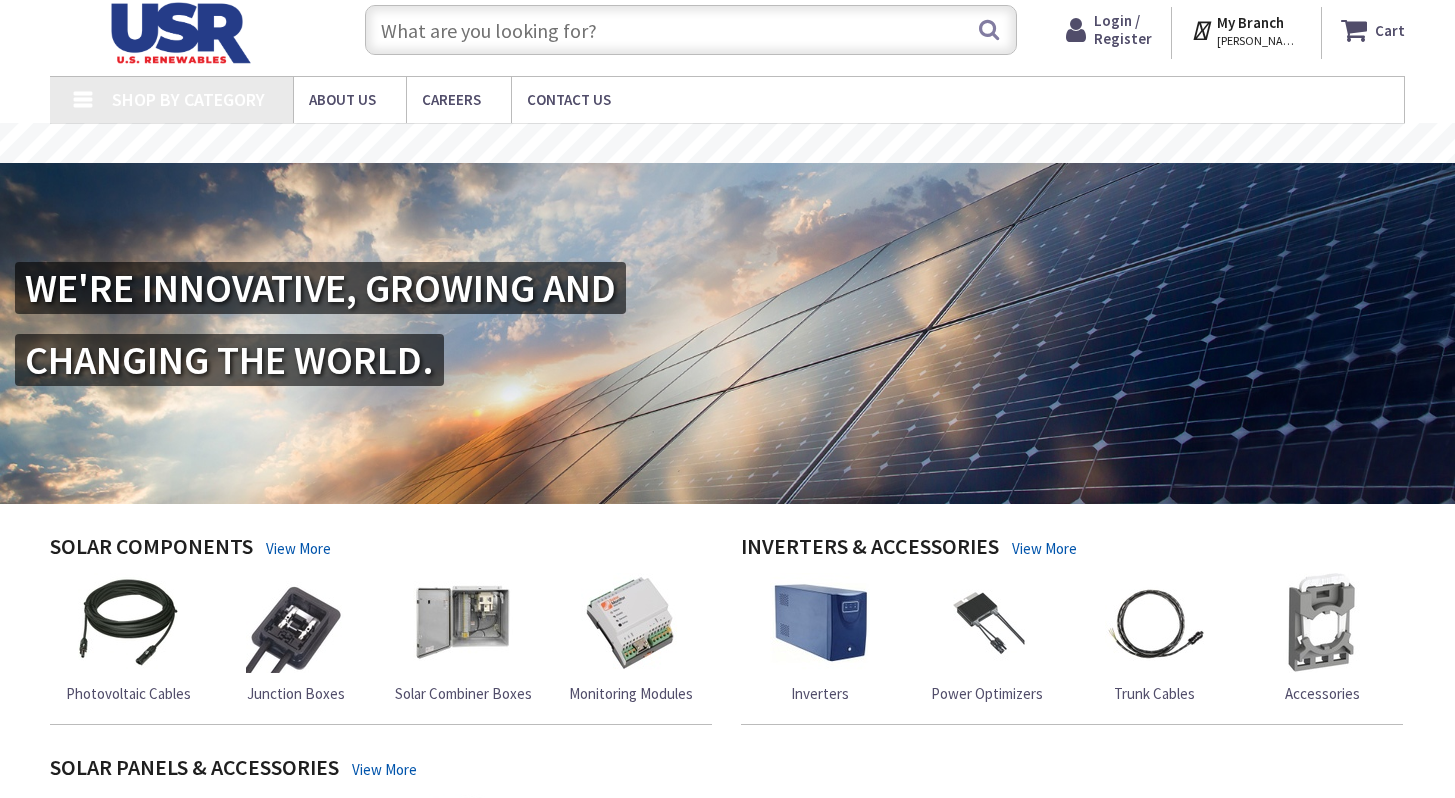 type on "[STREET_ADDRESS][PERSON_NAME]" 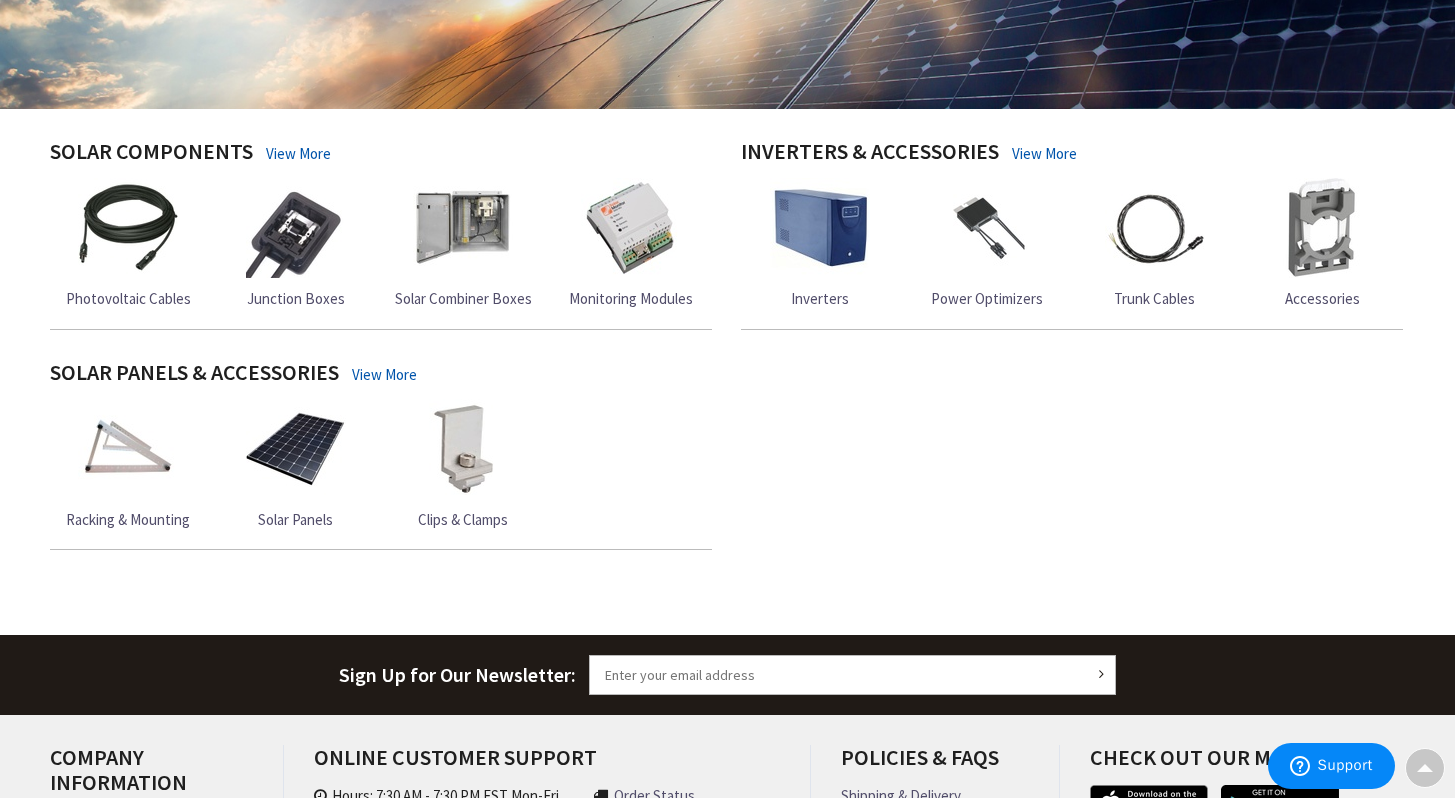 scroll, scrollTop: 379, scrollLeft: 0, axis: vertical 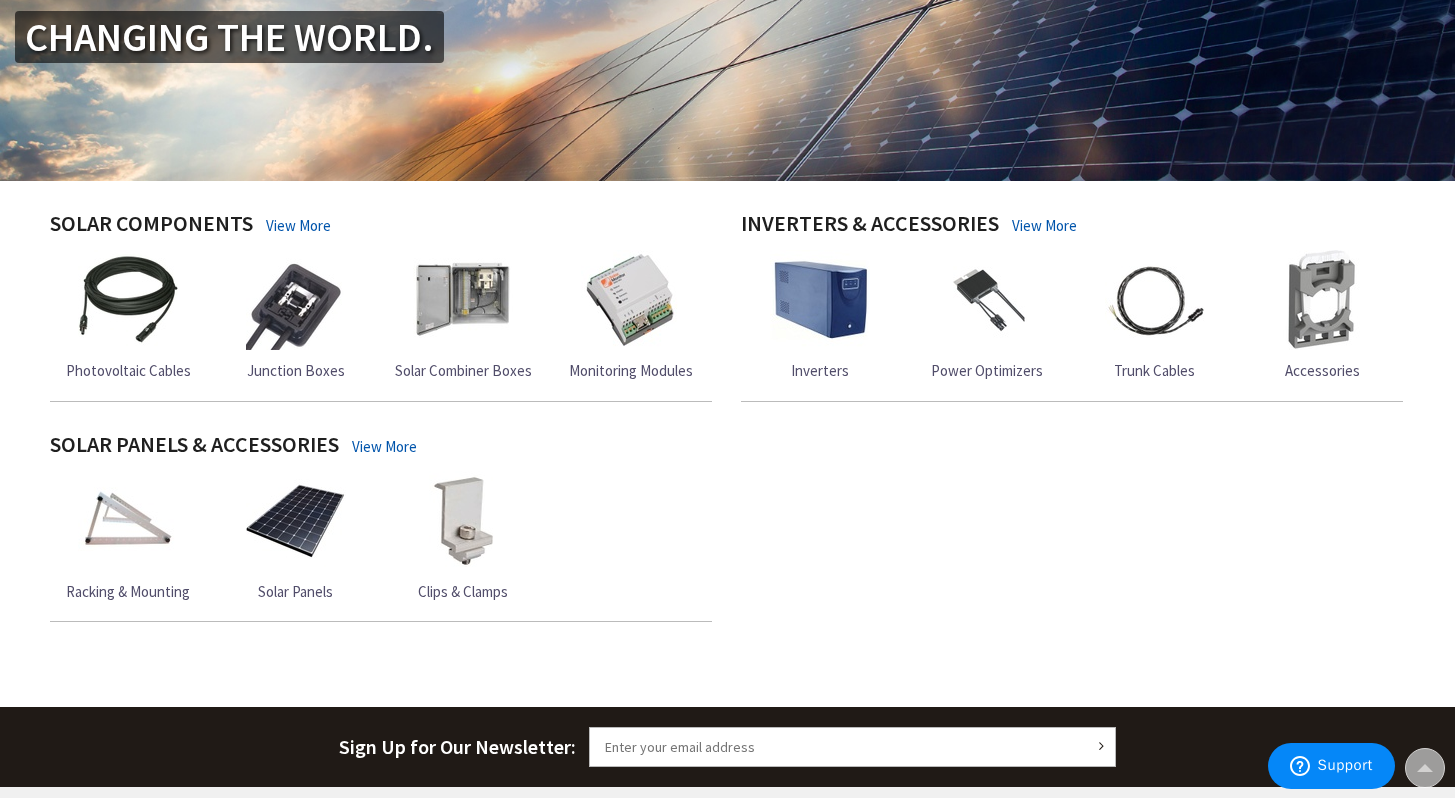 click on "View More" at bounding box center [298, 225] 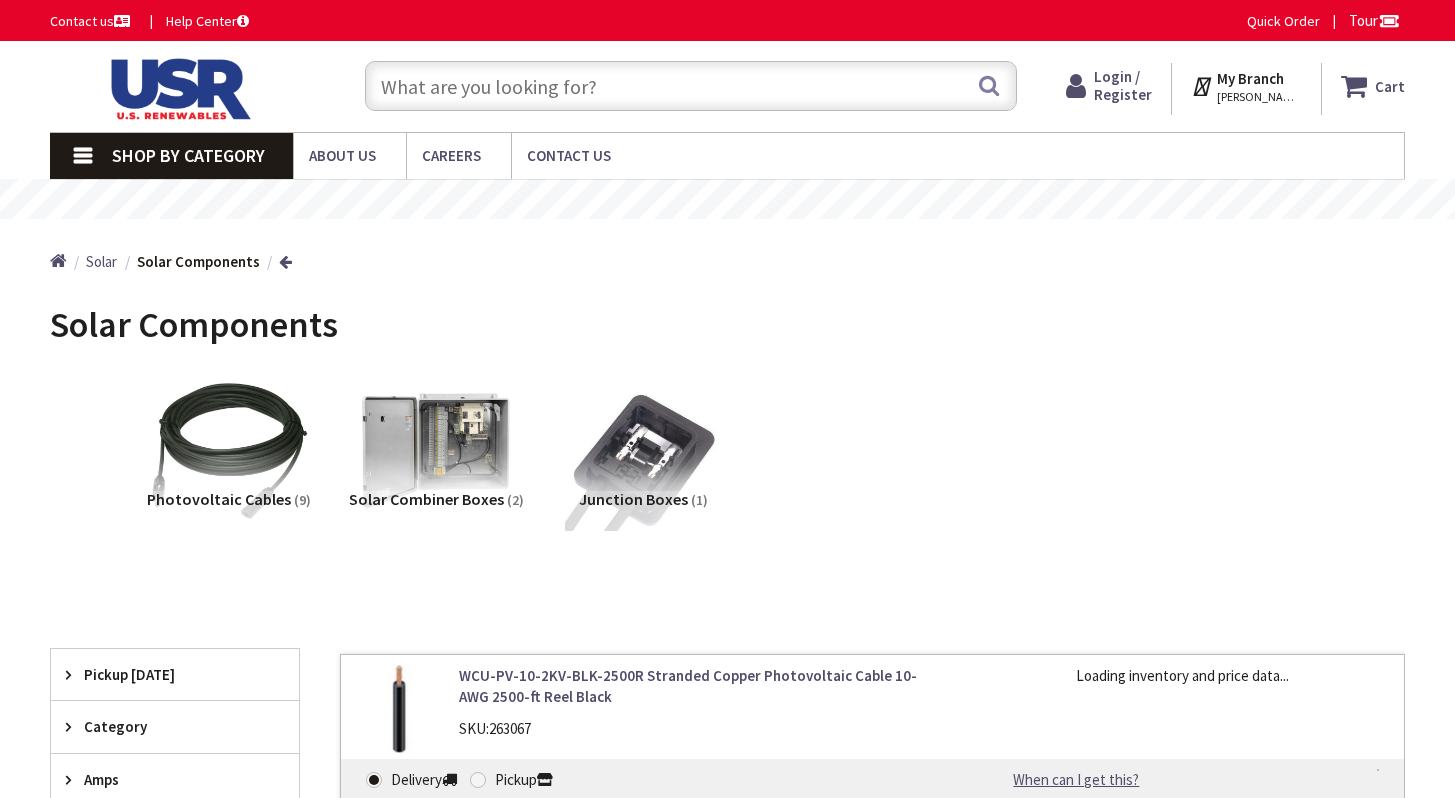 scroll, scrollTop: 0, scrollLeft: 0, axis: both 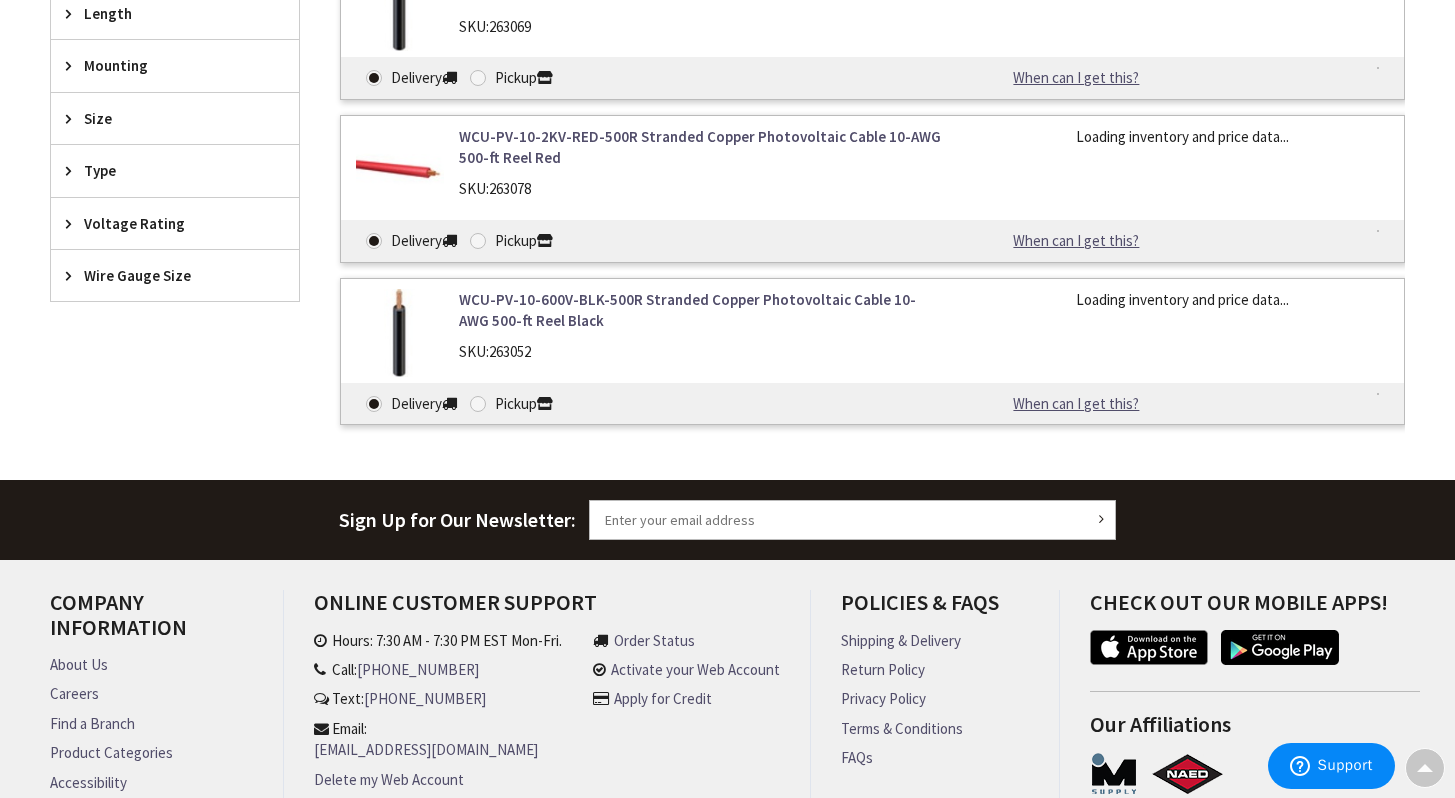 click on "Mounting" at bounding box center (165, 65) 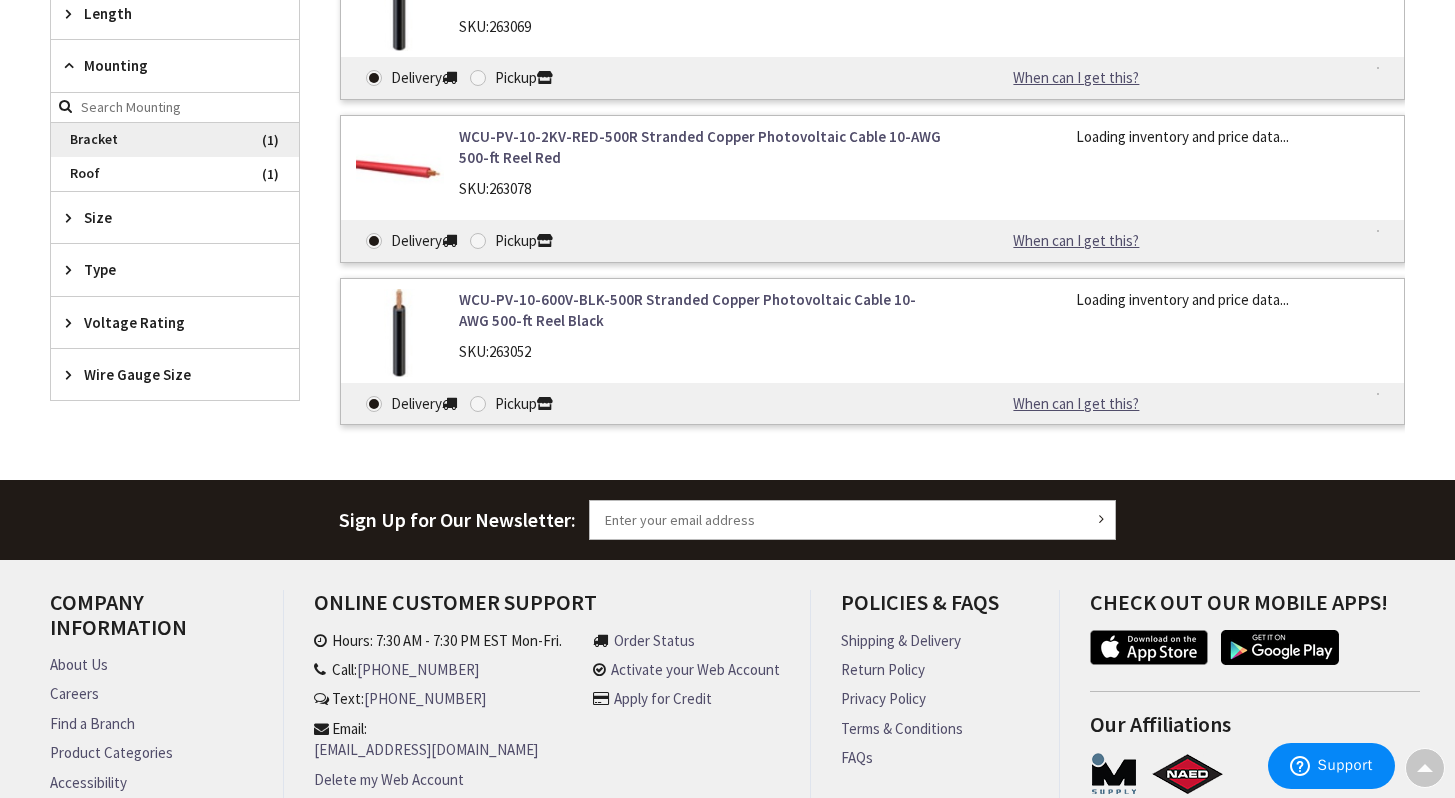 click on "Bracket" at bounding box center (175, 140) 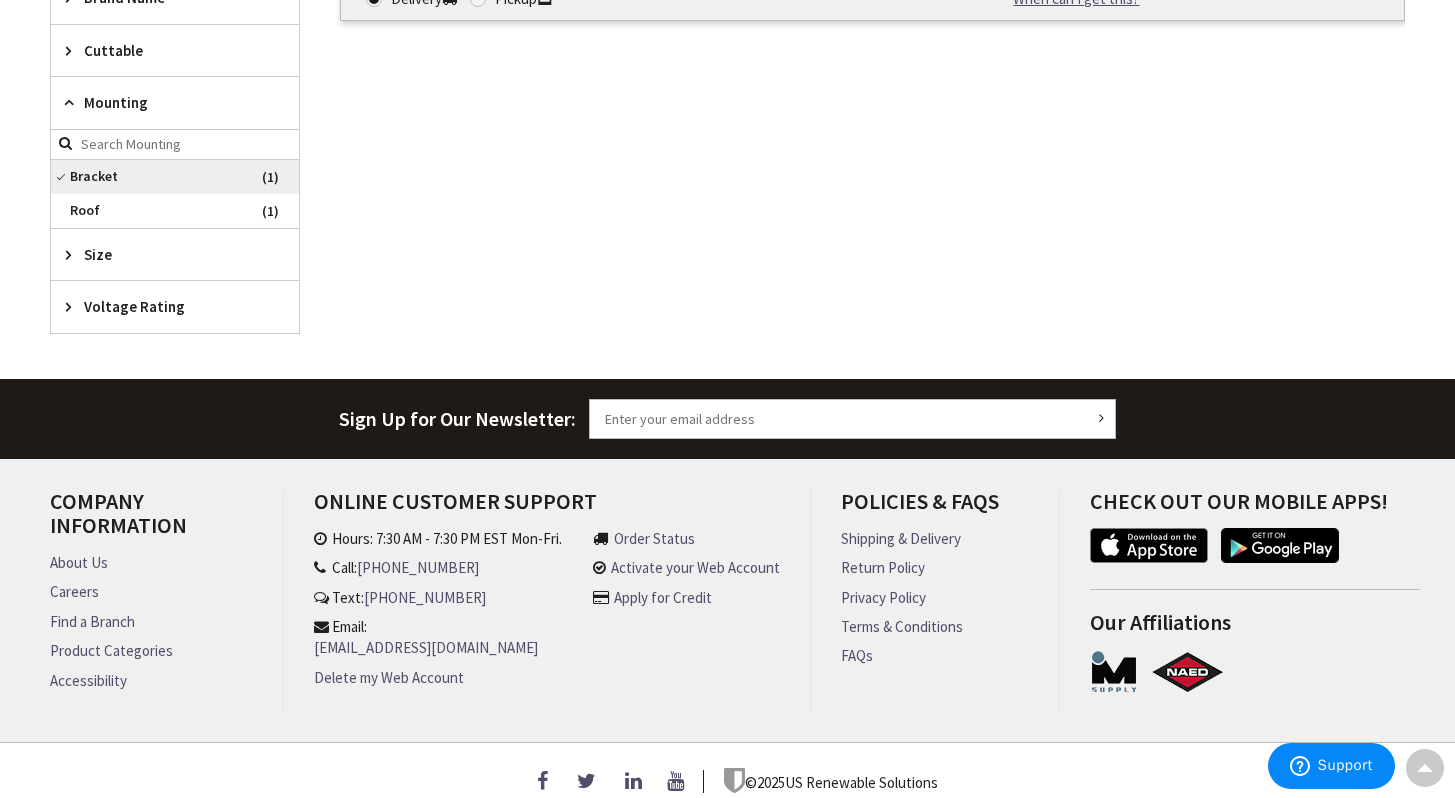 scroll, scrollTop: 801, scrollLeft: 0, axis: vertical 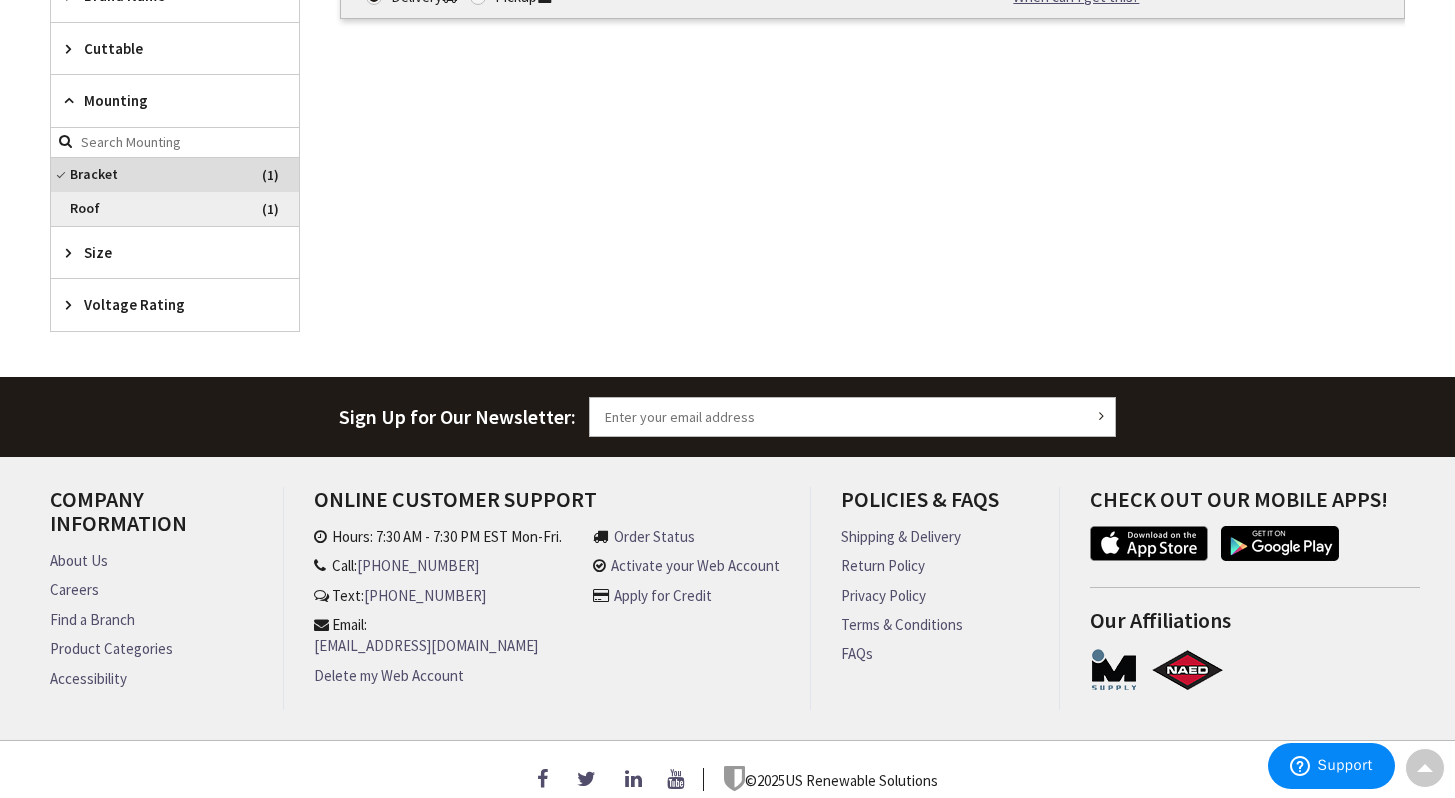 click on "Roof" at bounding box center [175, 209] 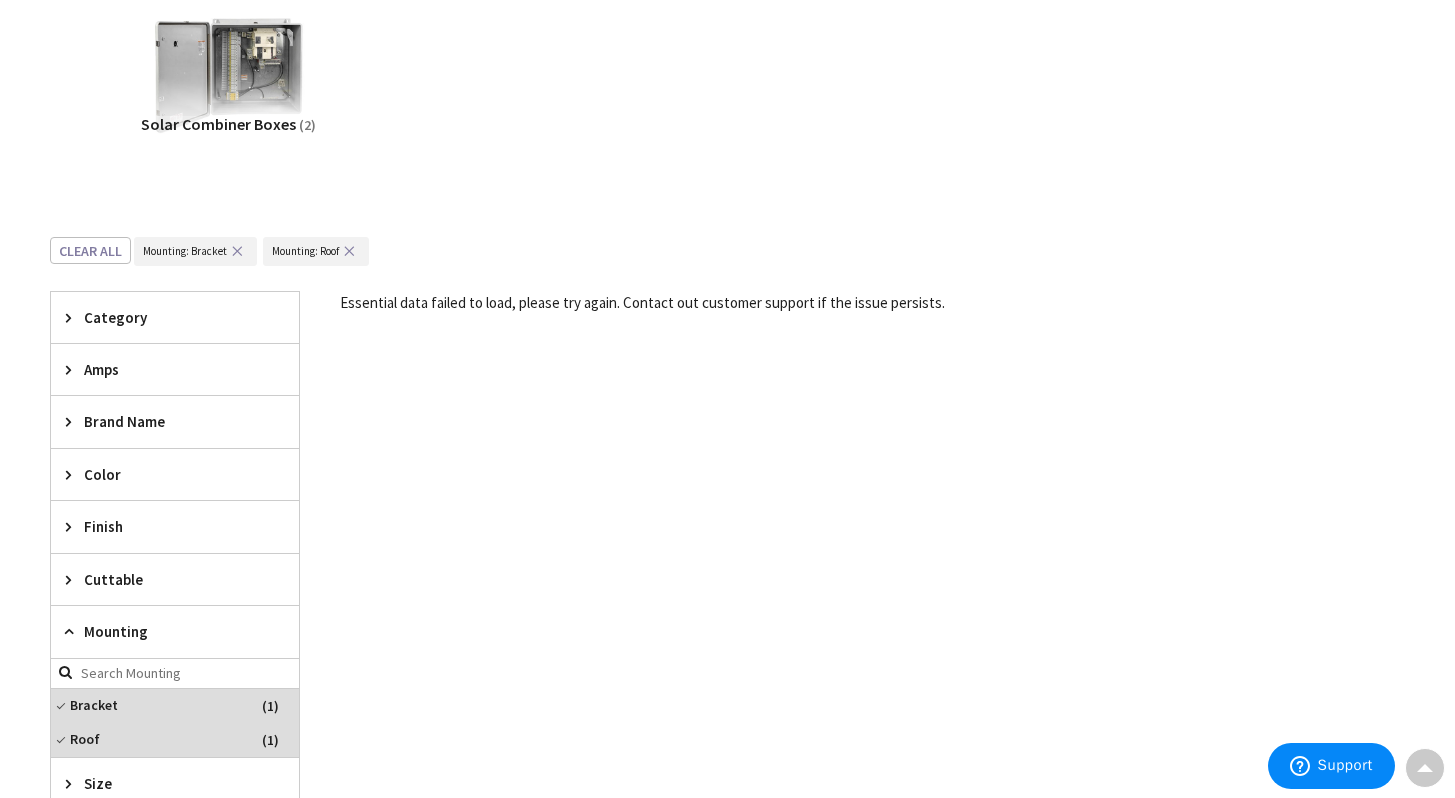 scroll, scrollTop: 380, scrollLeft: 0, axis: vertical 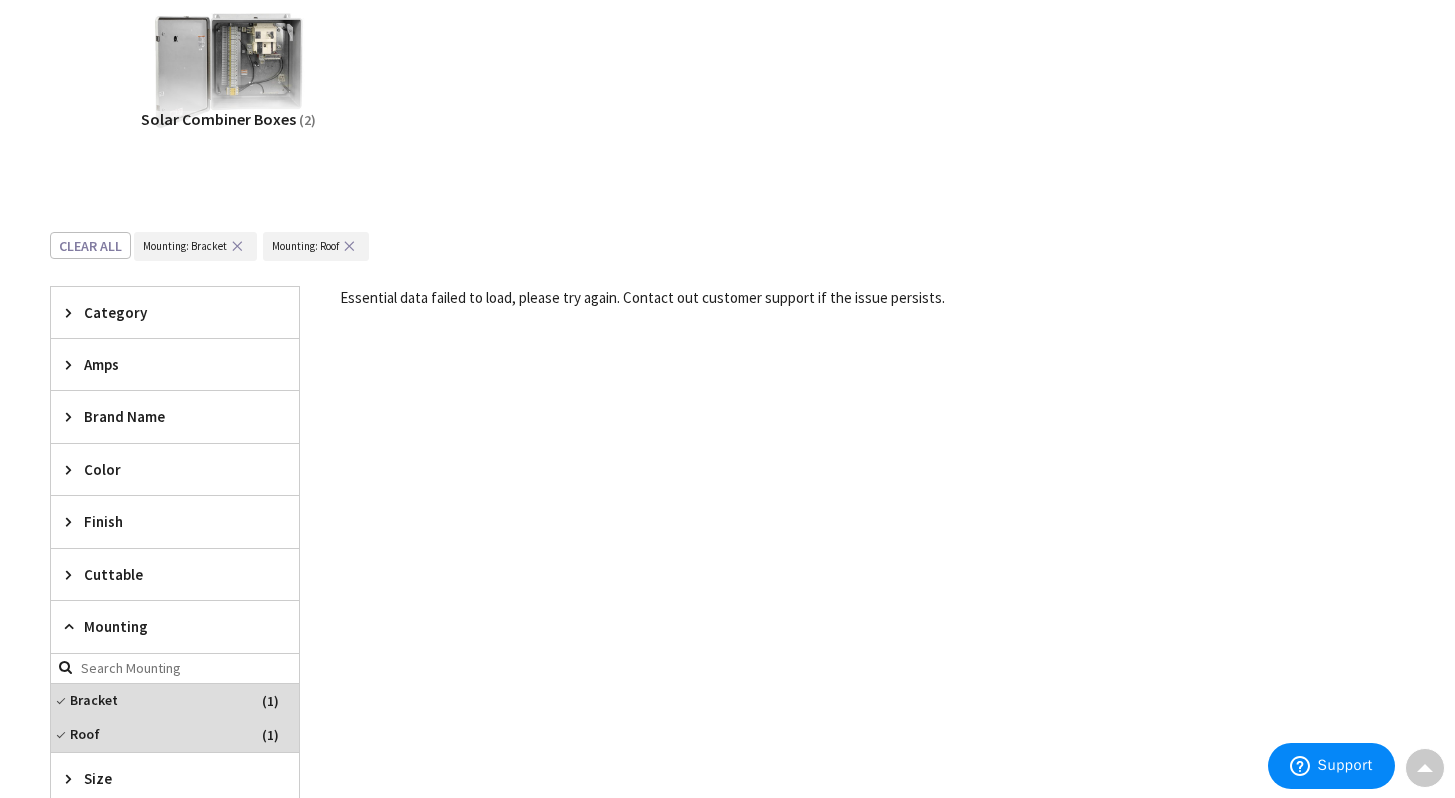 click on "Cuttable" at bounding box center [165, 574] 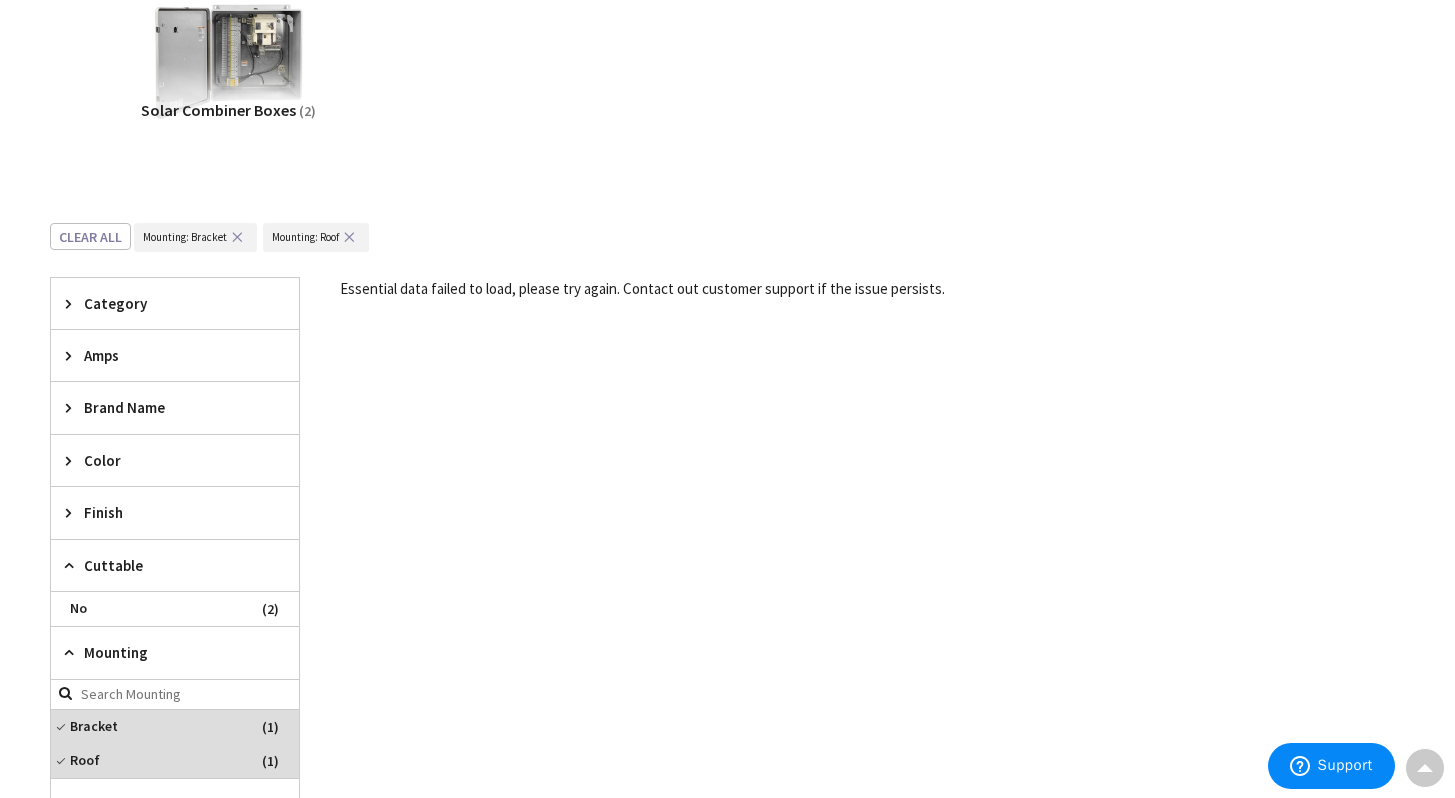 scroll, scrollTop: 393, scrollLeft: 0, axis: vertical 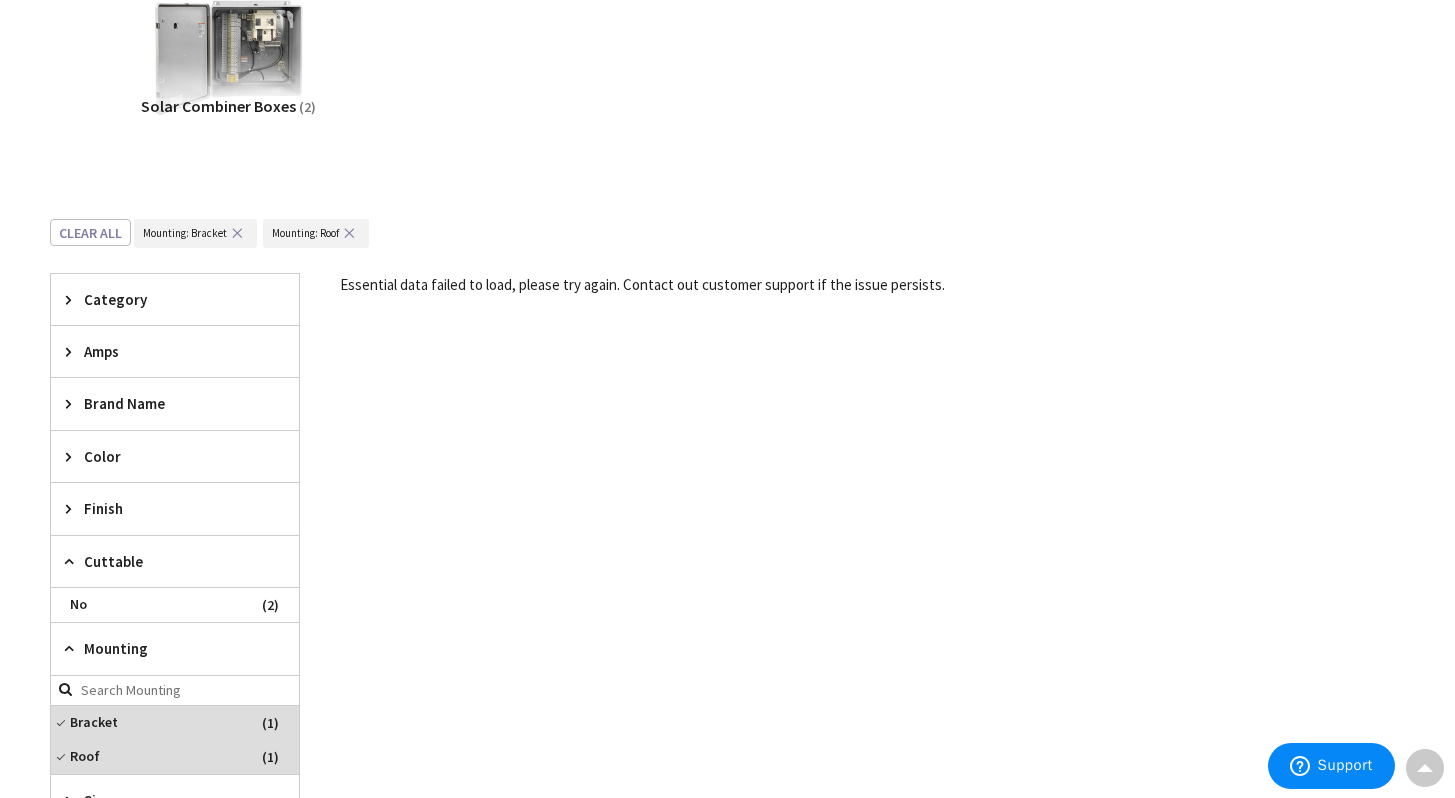 click on "Cuttable" at bounding box center (175, 562) 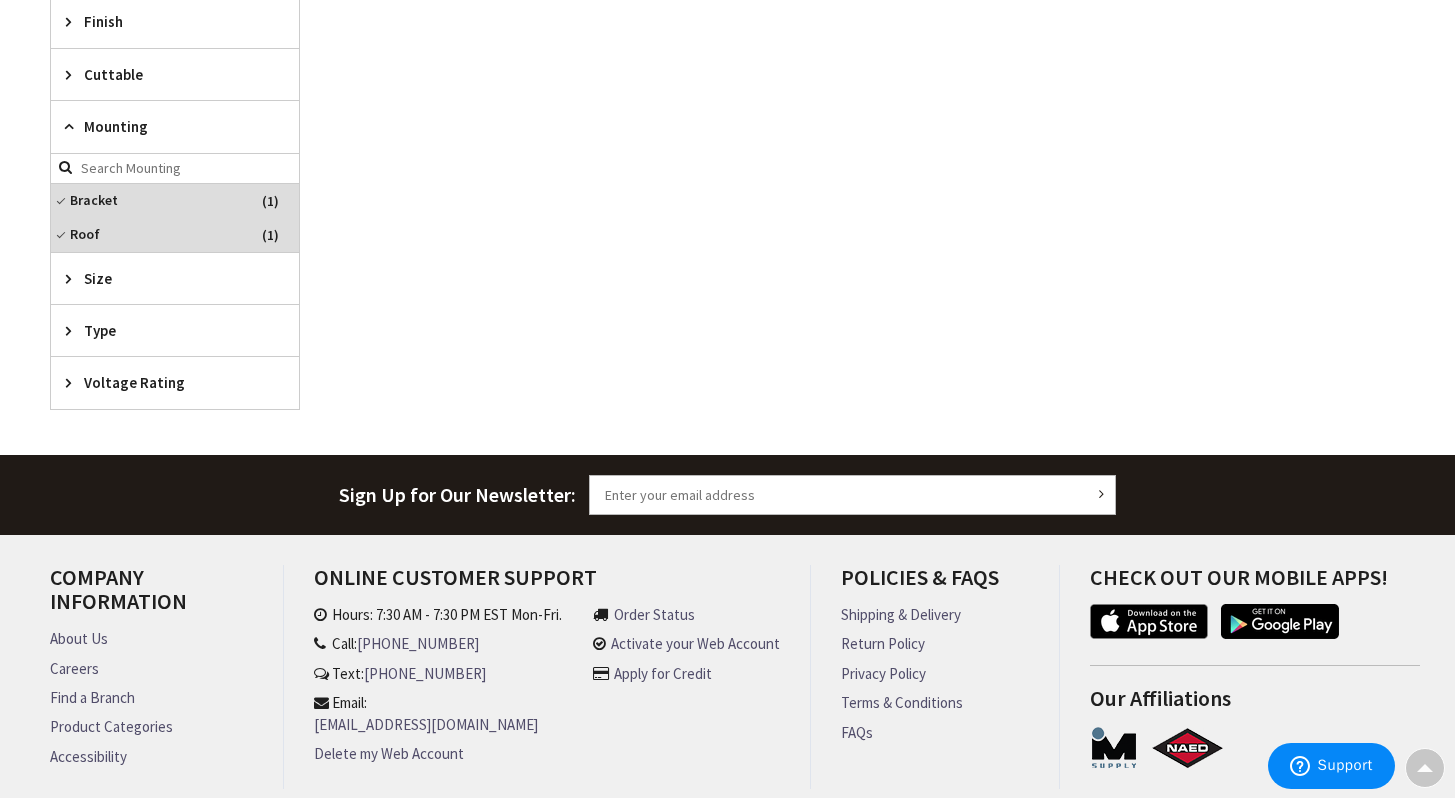 scroll, scrollTop: 881, scrollLeft: 0, axis: vertical 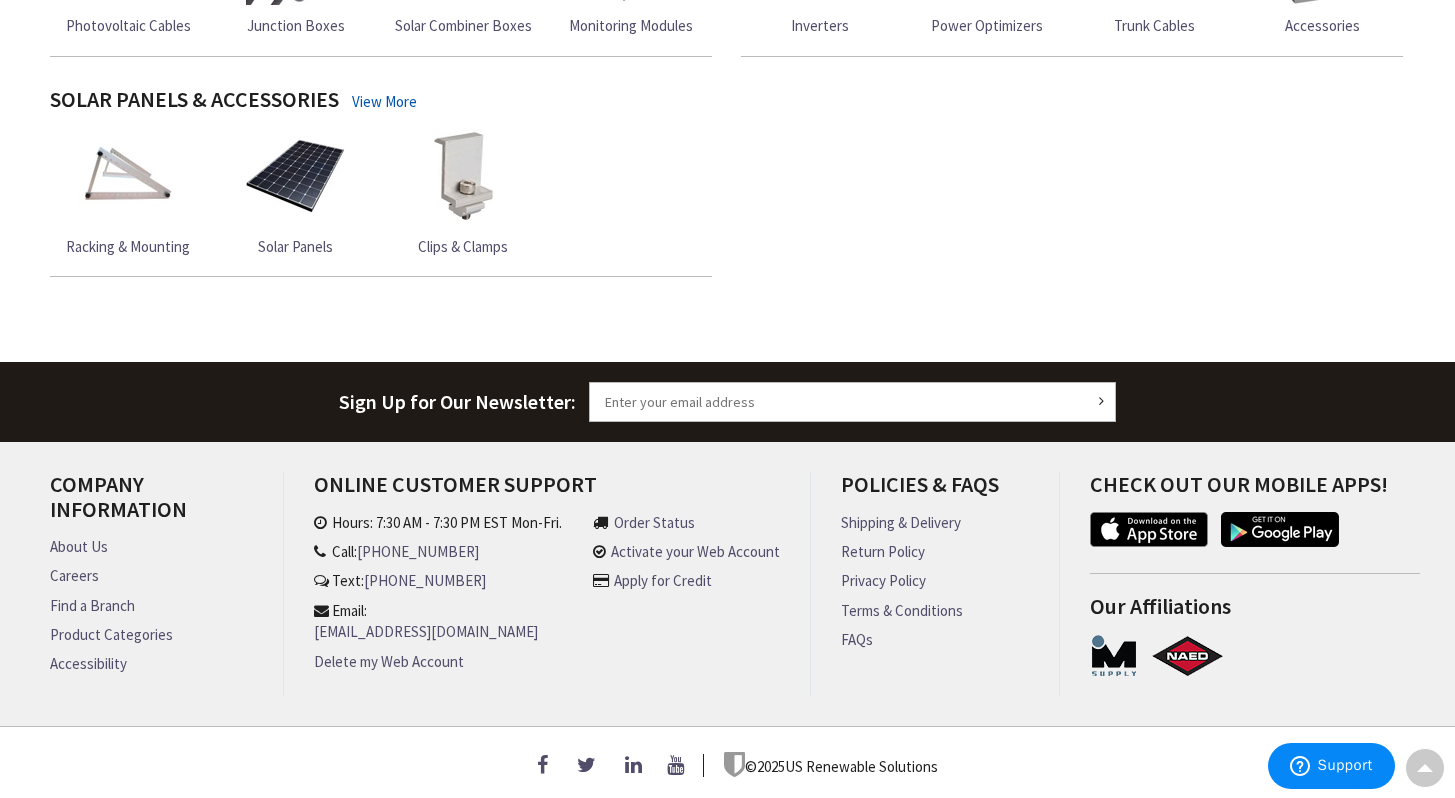 click on "Clips & Clamps" at bounding box center [463, 246] 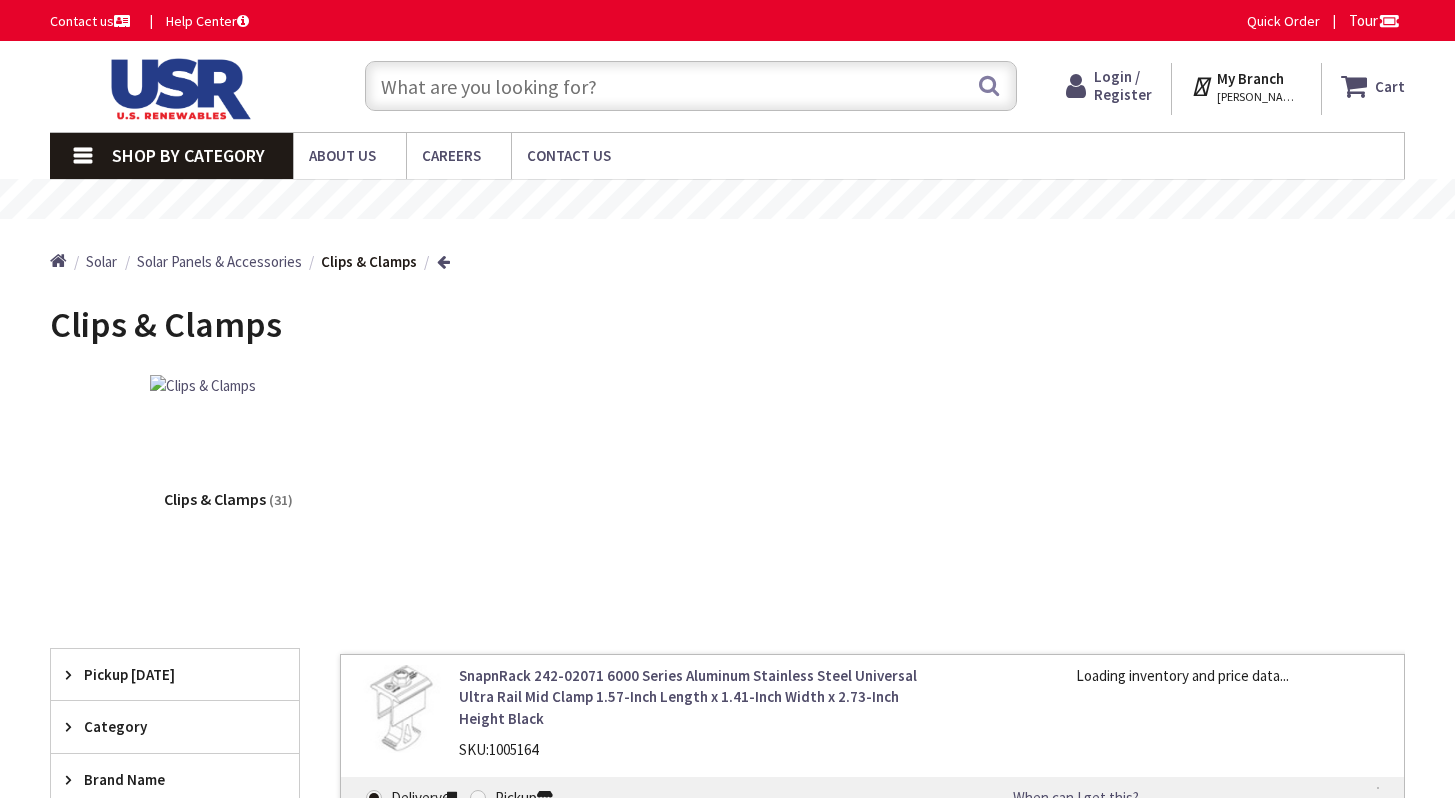 scroll, scrollTop: 0, scrollLeft: 0, axis: both 